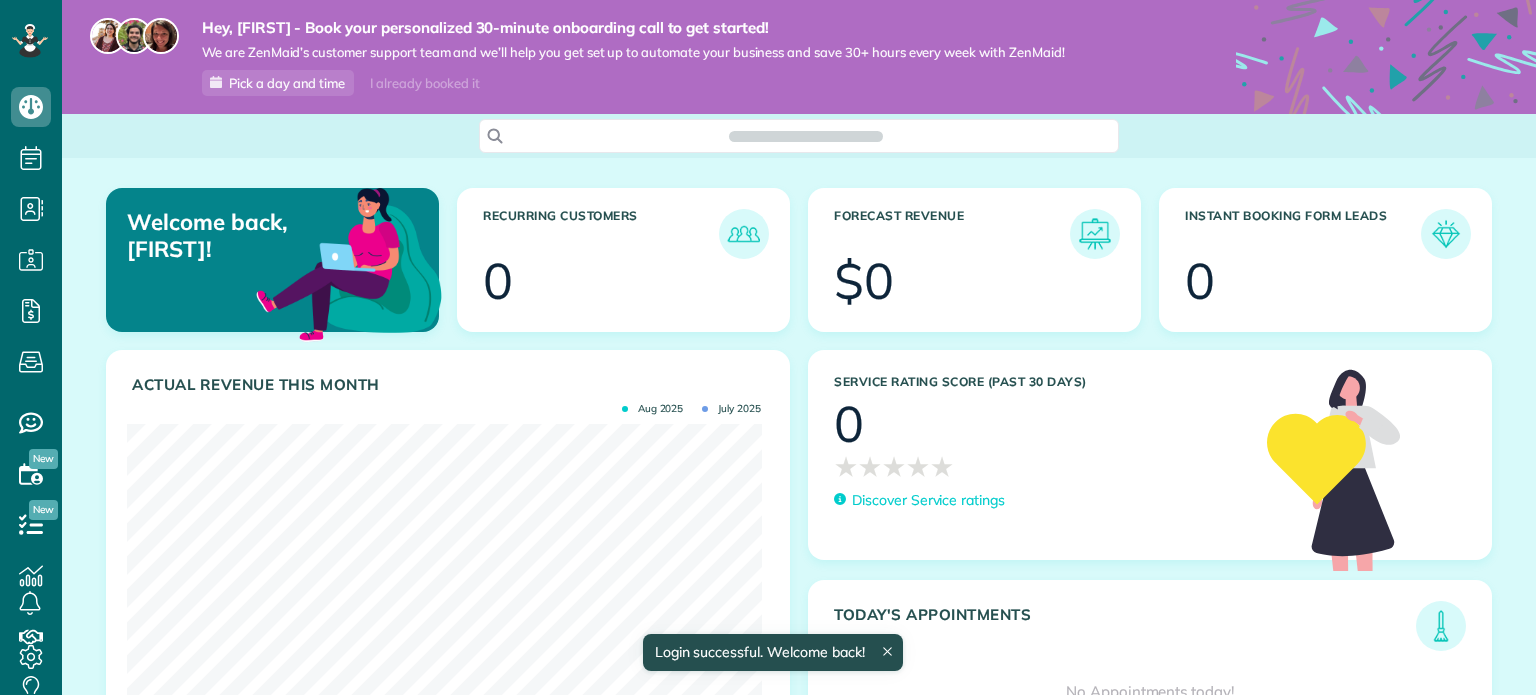 scroll, scrollTop: 0, scrollLeft: 0, axis: both 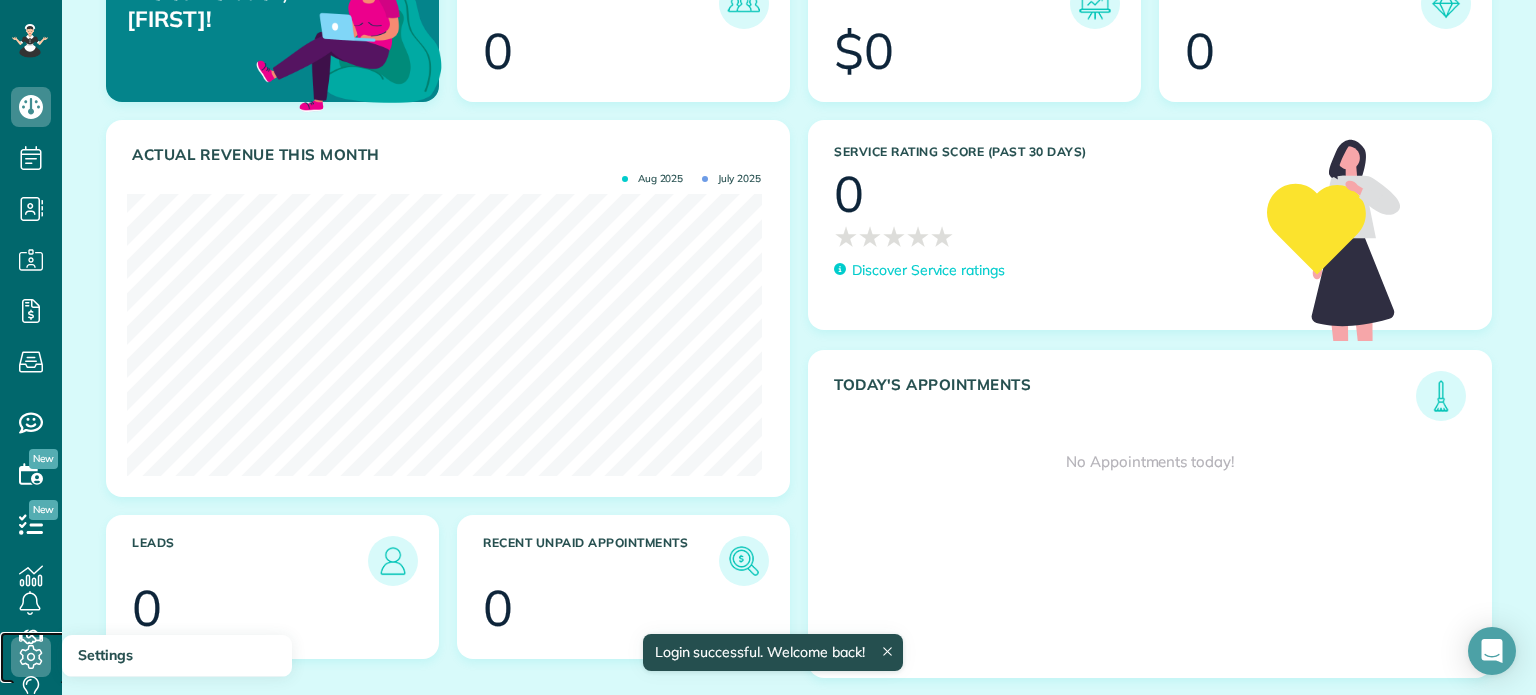 click 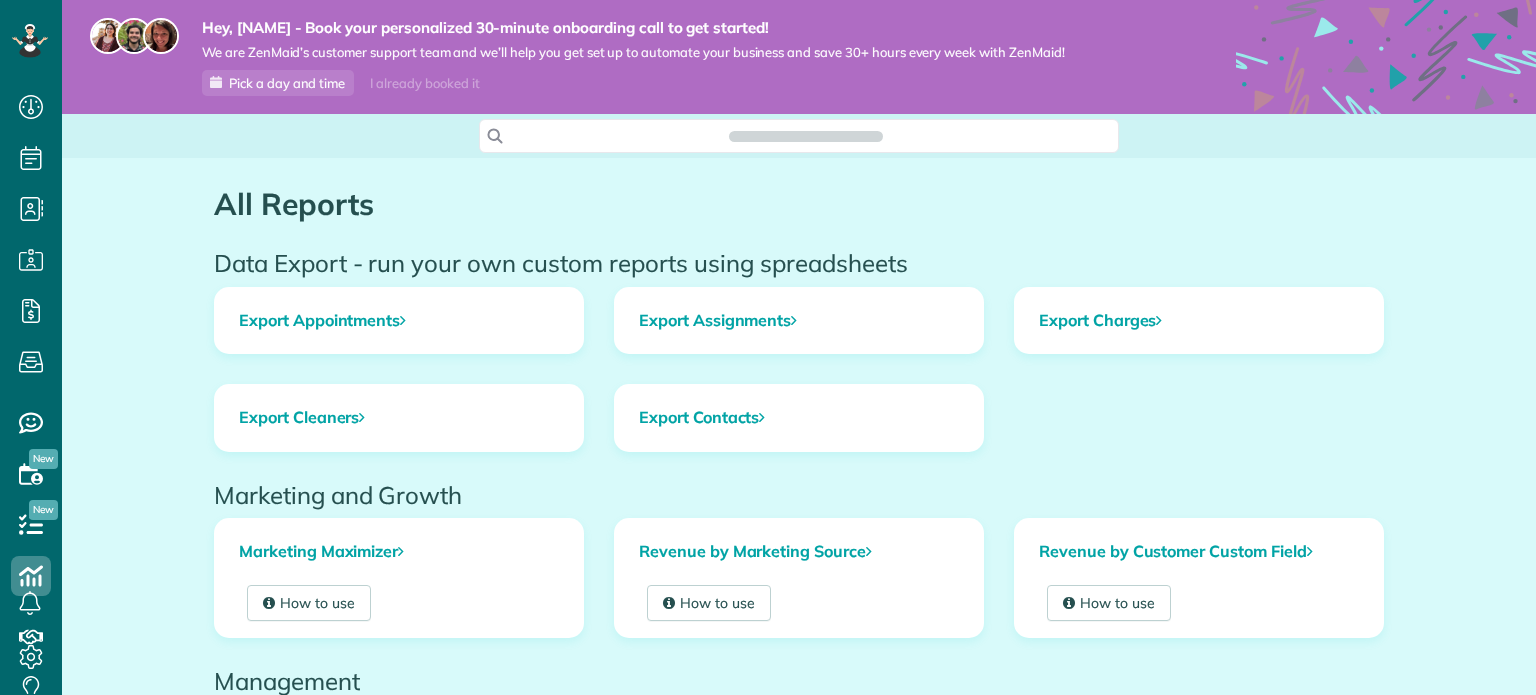 scroll, scrollTop: 0, scrollLeft: 0, axis: both 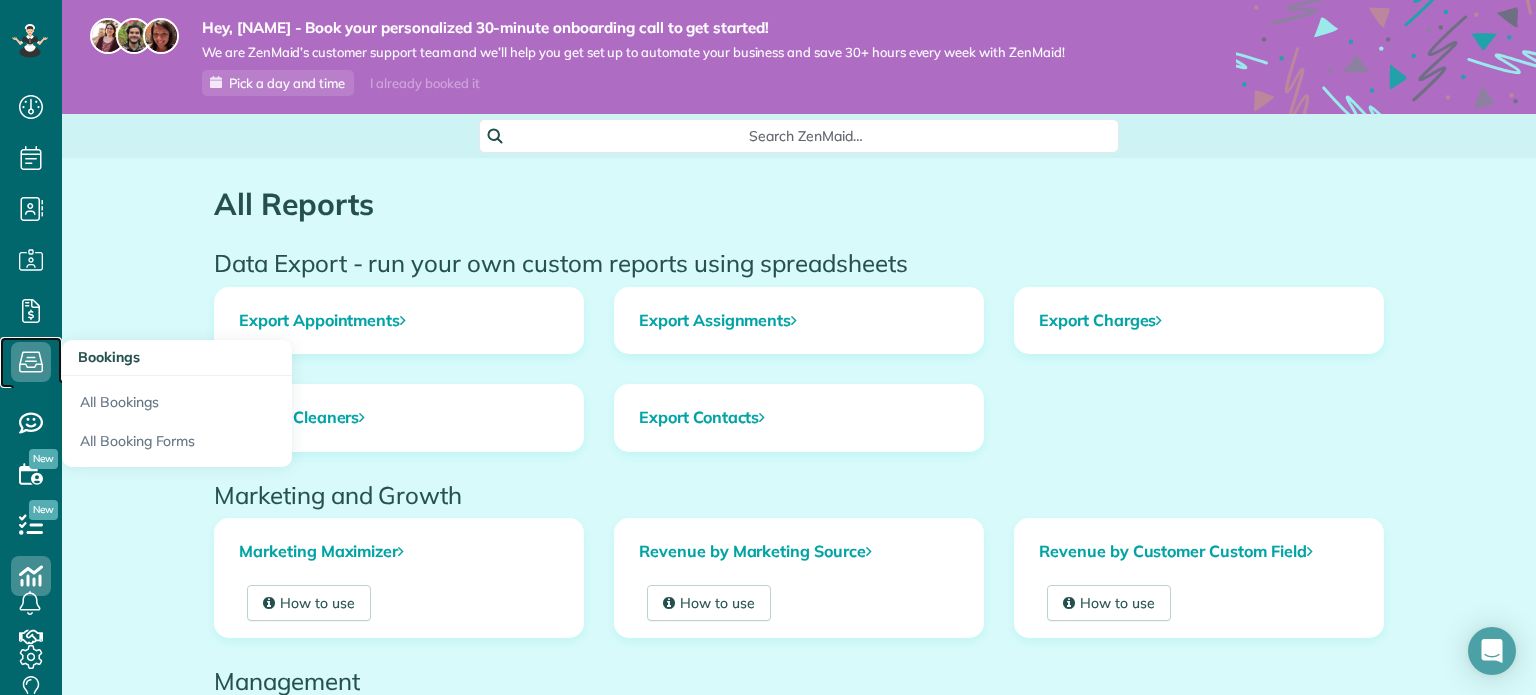 click 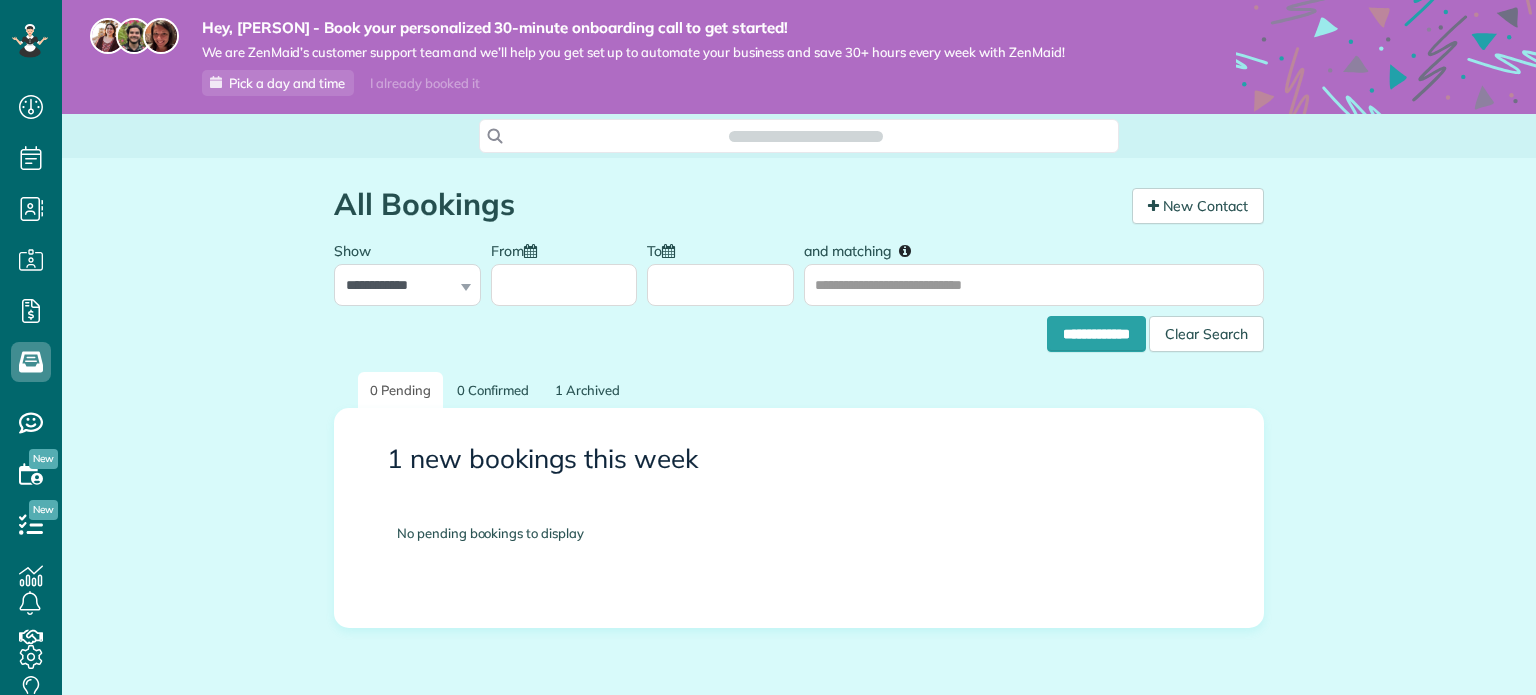 scroll, scrollTop: 0, scrollLeft: 0, axis: both 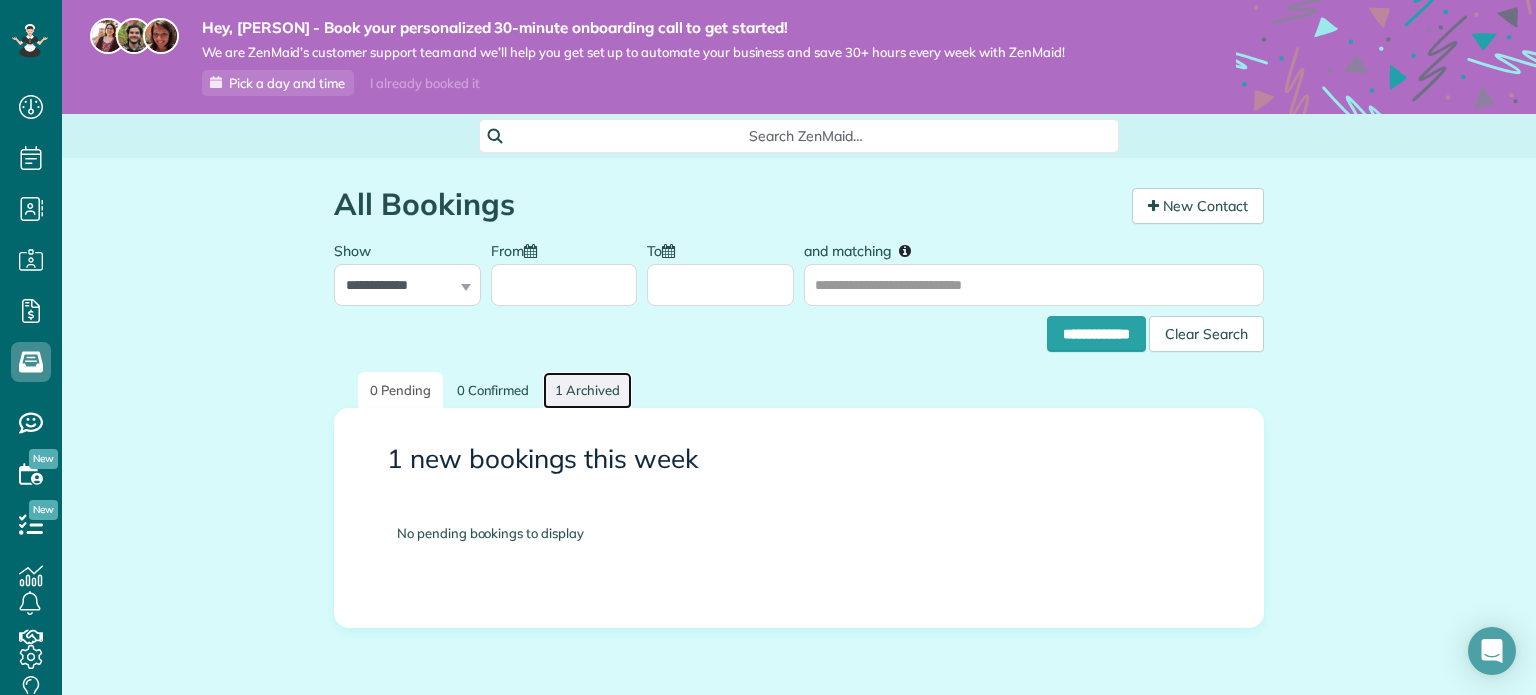click on "1 Archived" at bounding box center (587, 390) 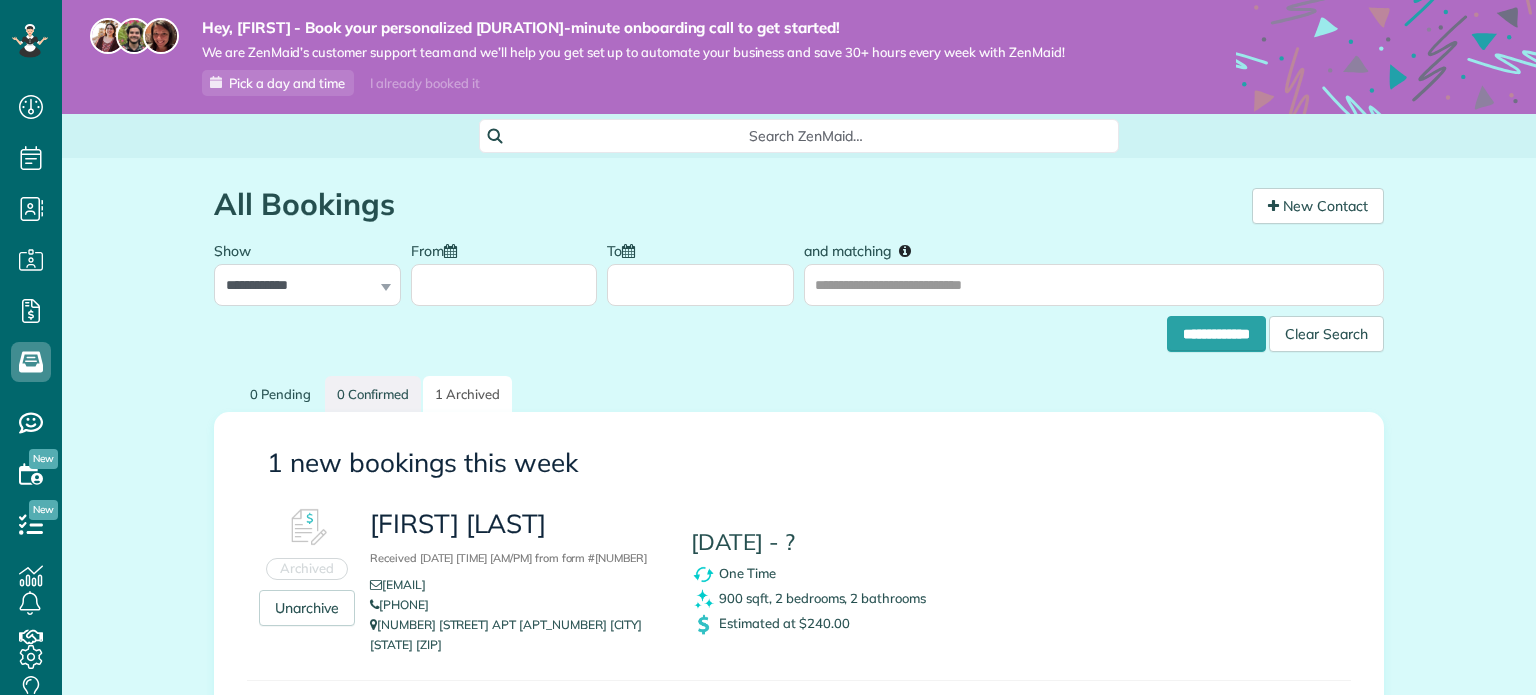 scroll, scrollTop: 0, scrollLeft: 0, axis: both 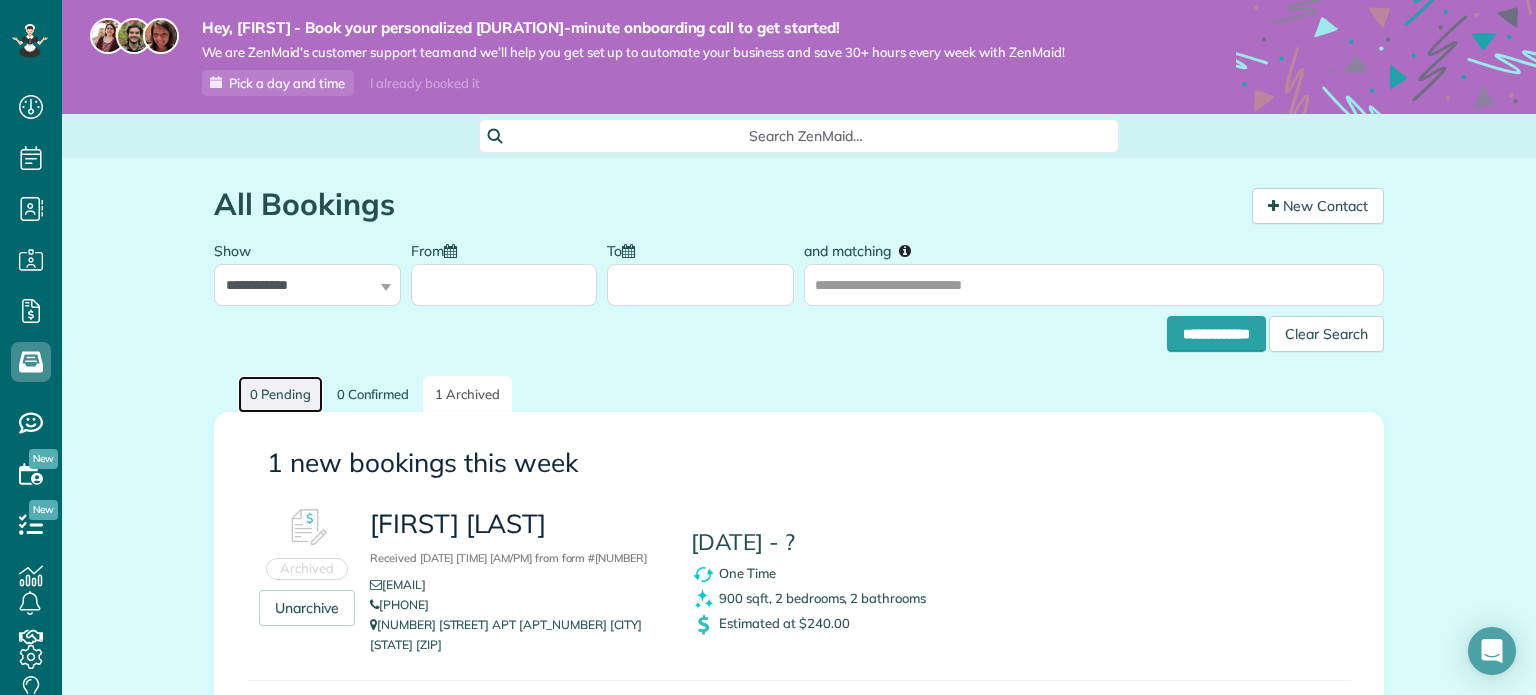click on "0 Pending" at bounding box center (280, 394) 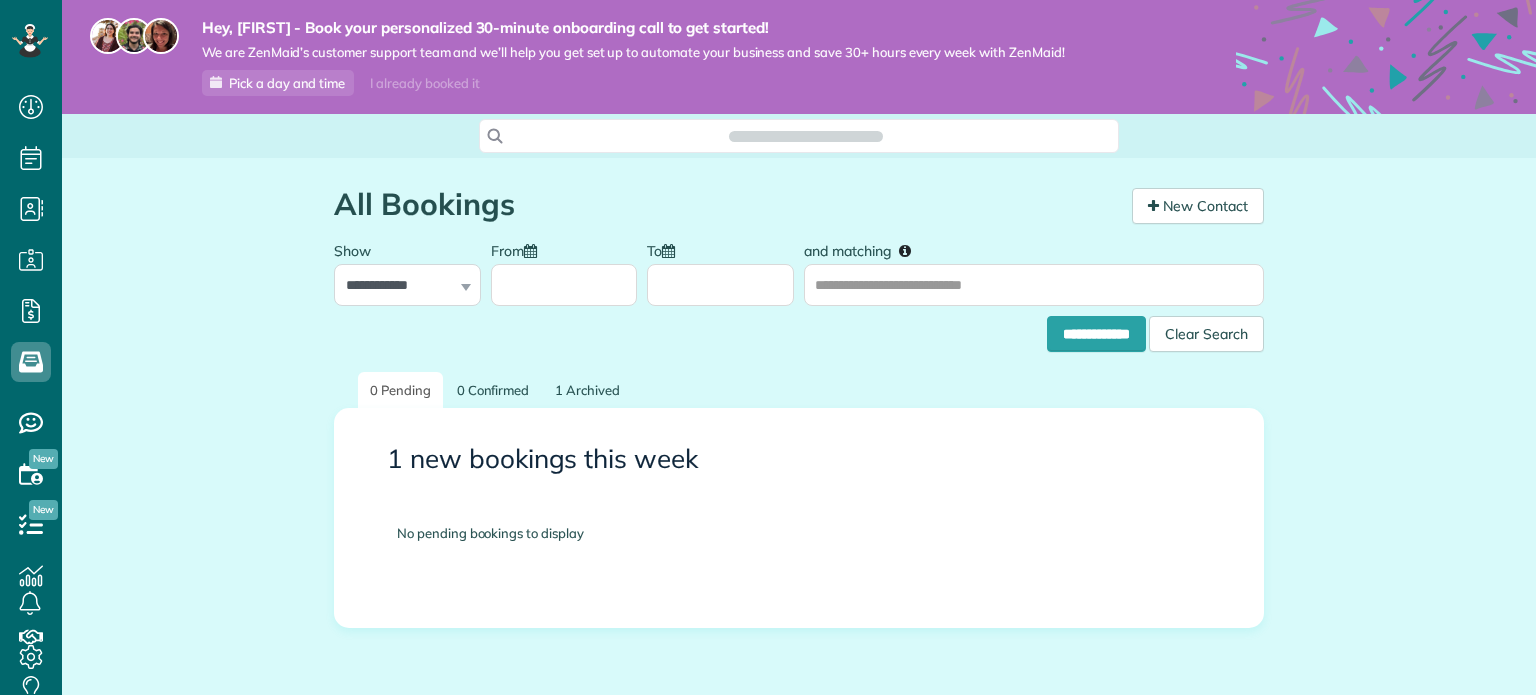 scroll, scrollTop: 0, scrollLeft: 0, axis: both 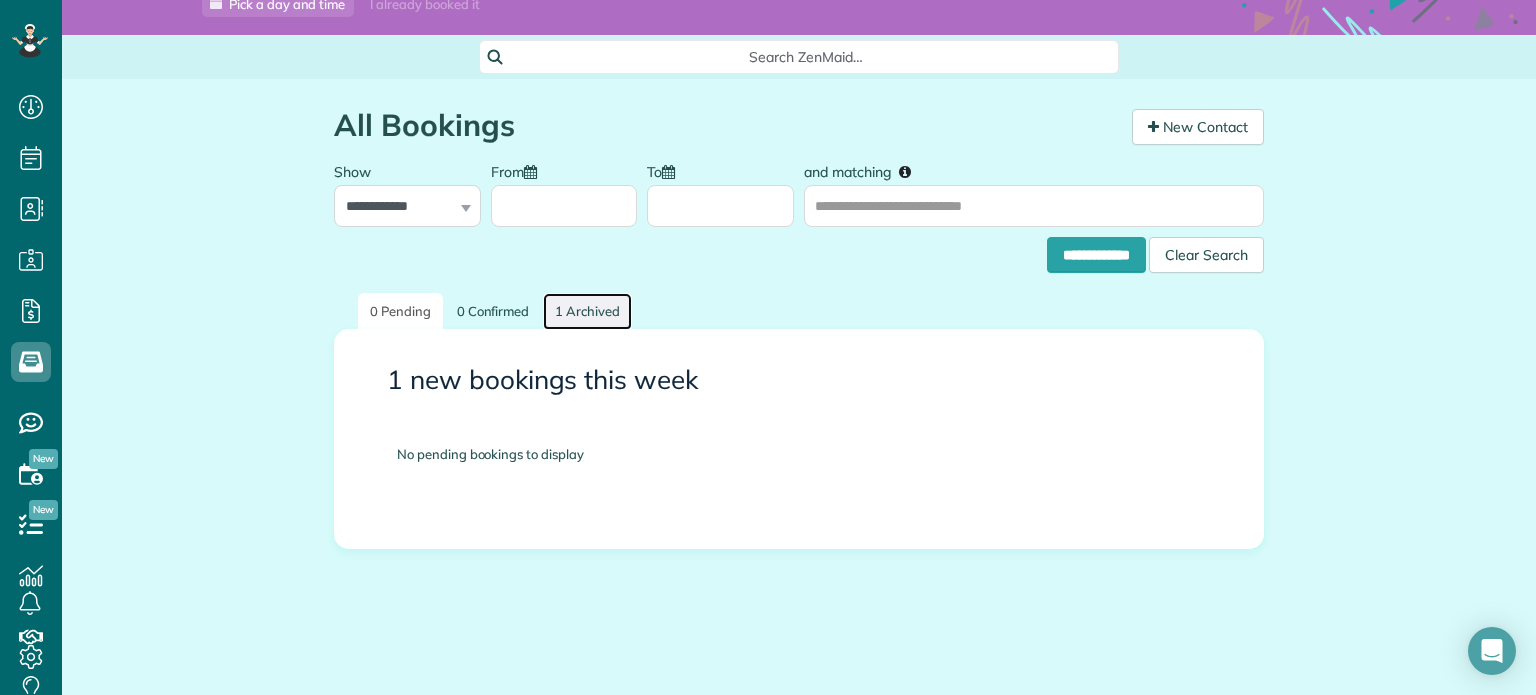 click on "1 Archived" at bounding box center (587, 311) 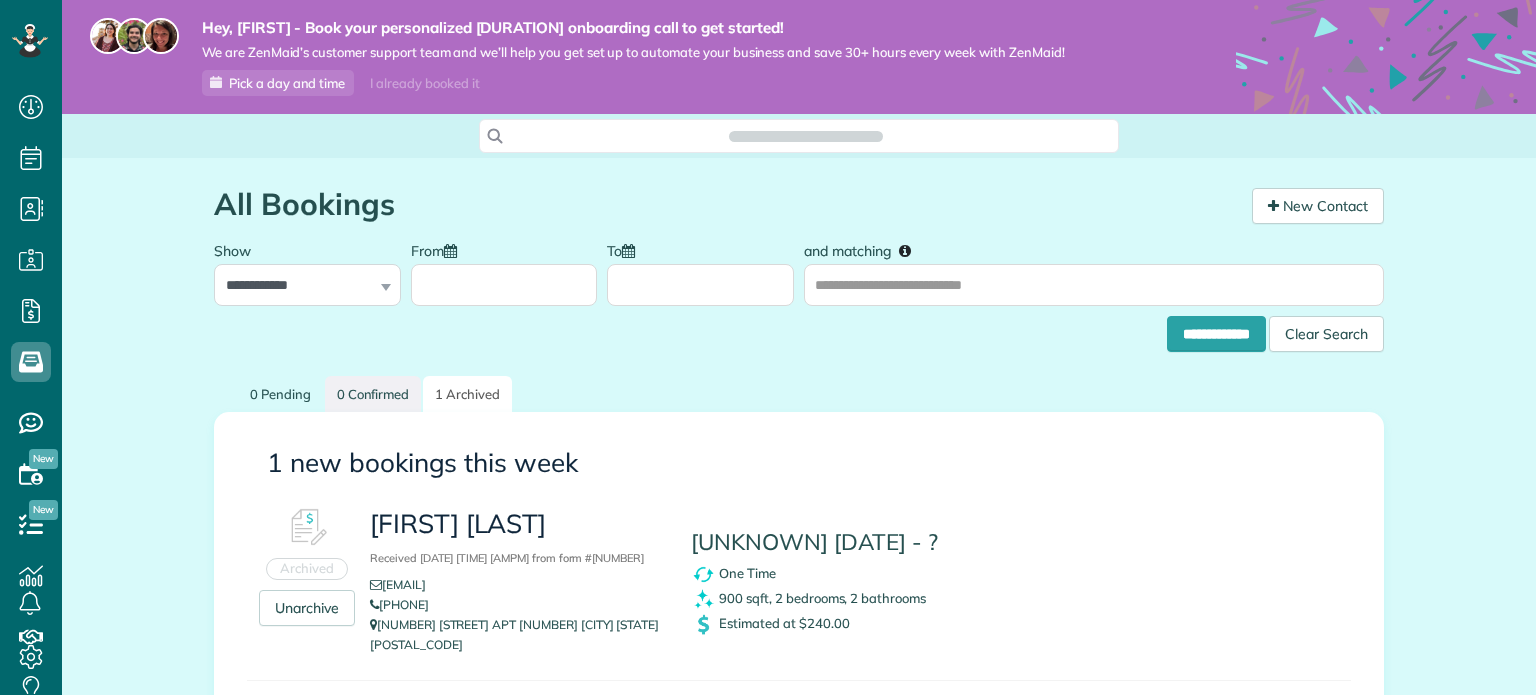 scroll, scrollTop: 0, scrollLeft: 0, axis: both 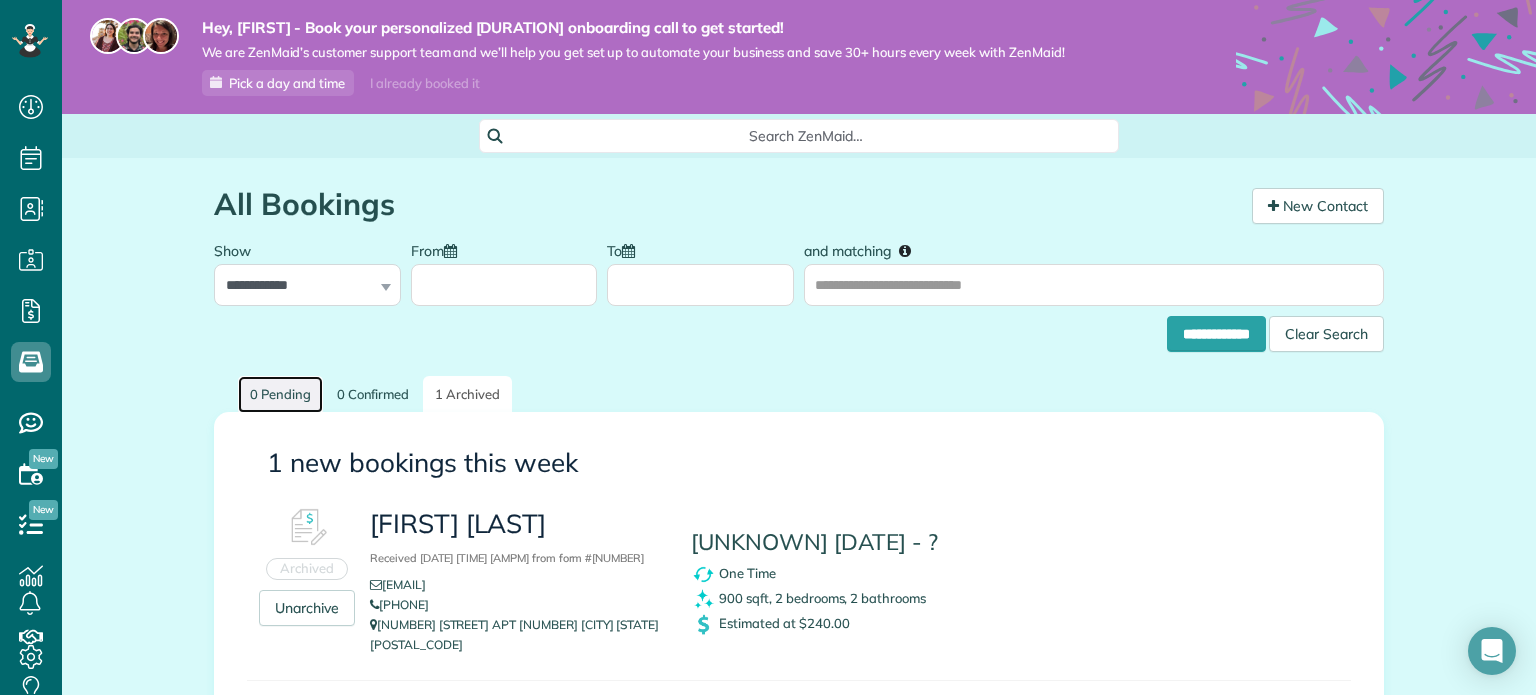 click on "0 Pending" at bounding box center [280, 394] 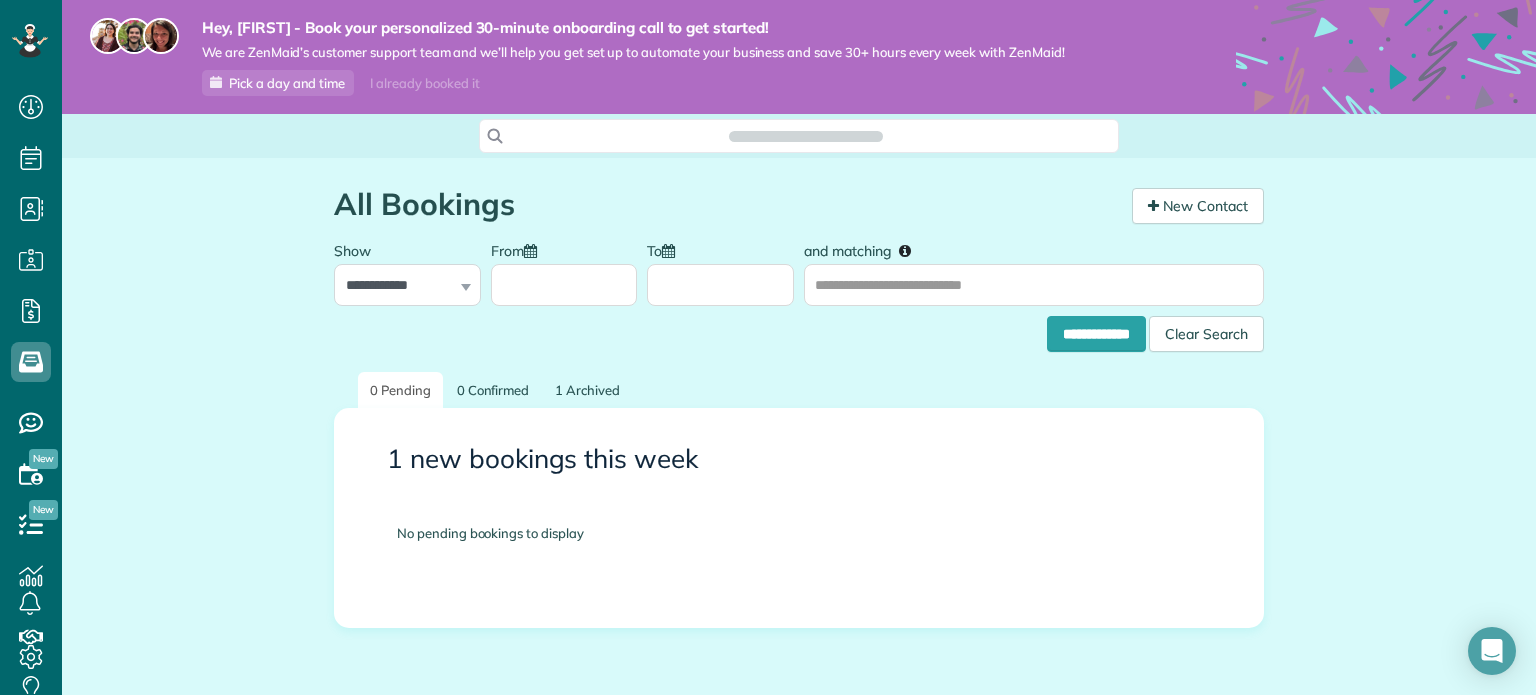 scroll, scrollTop: 0, scrollLeft: 0, axis: both 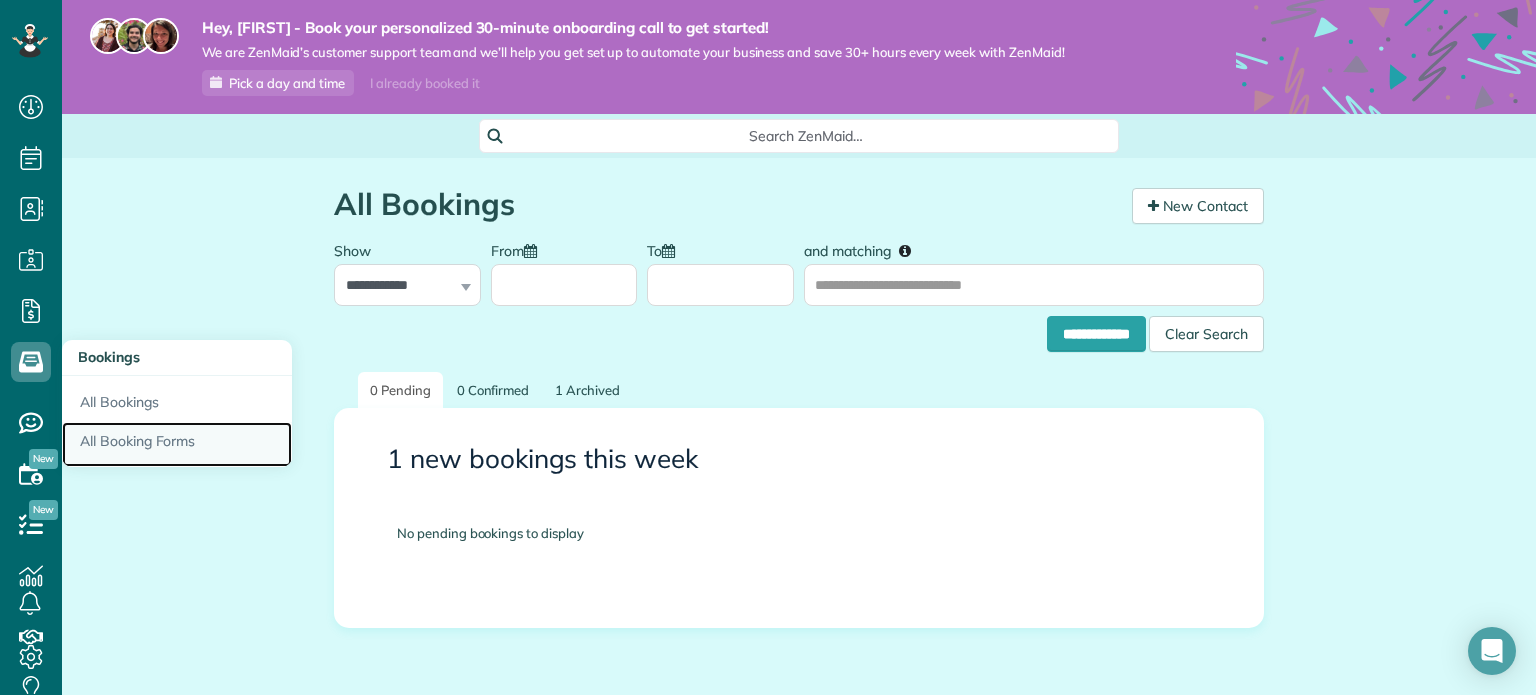 click on "All Booking Forms" at bounding box center [177, 445] 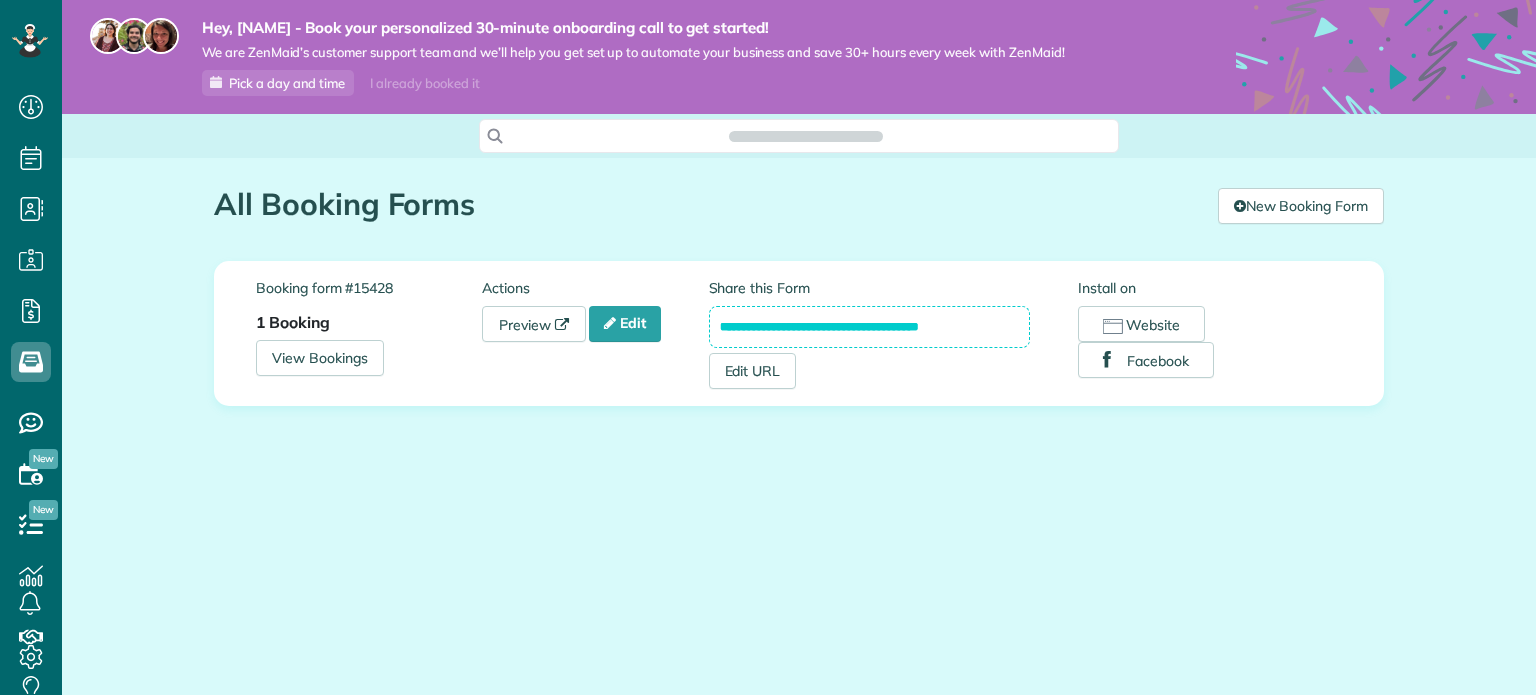 scroll, scrollTop: 0, scrollLeft: 0, axis: both 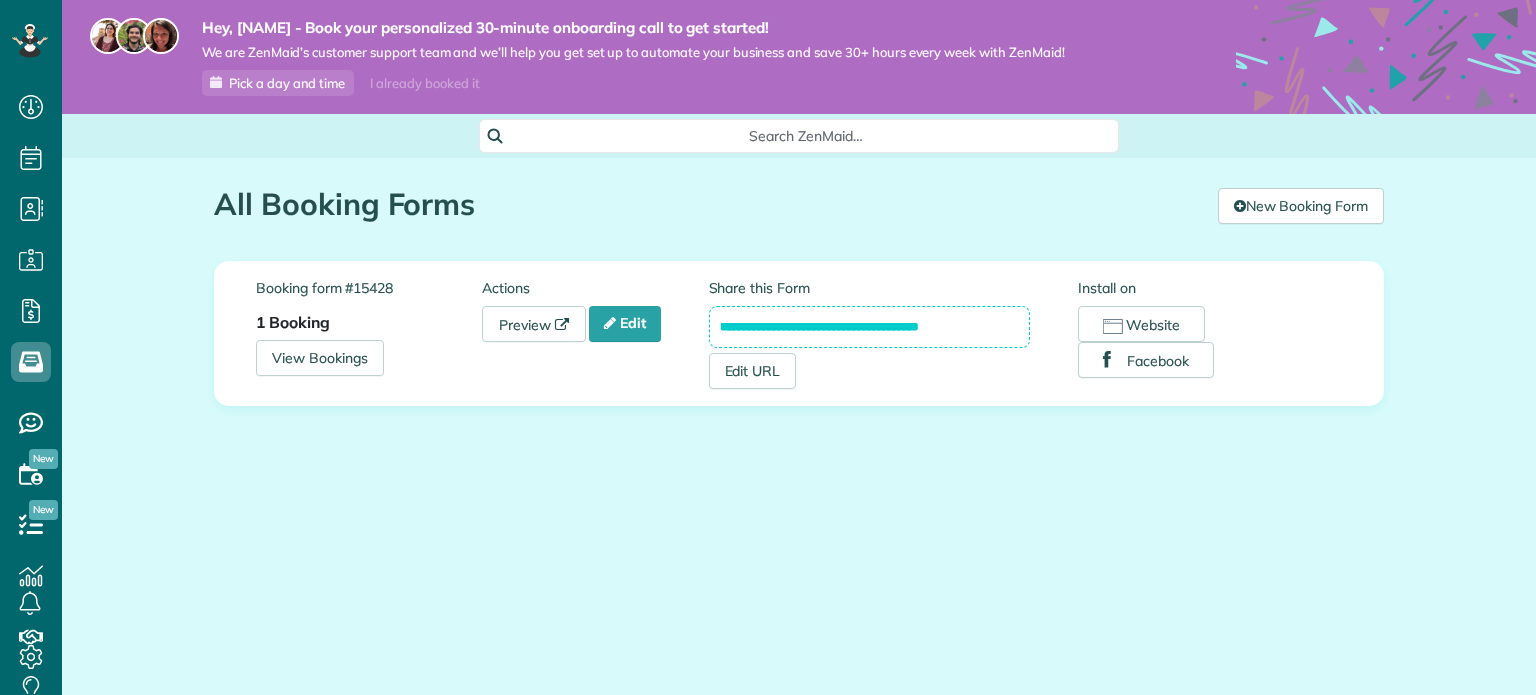 click on "Install on
Website
Facebook" at bounding box center [1210, 328] 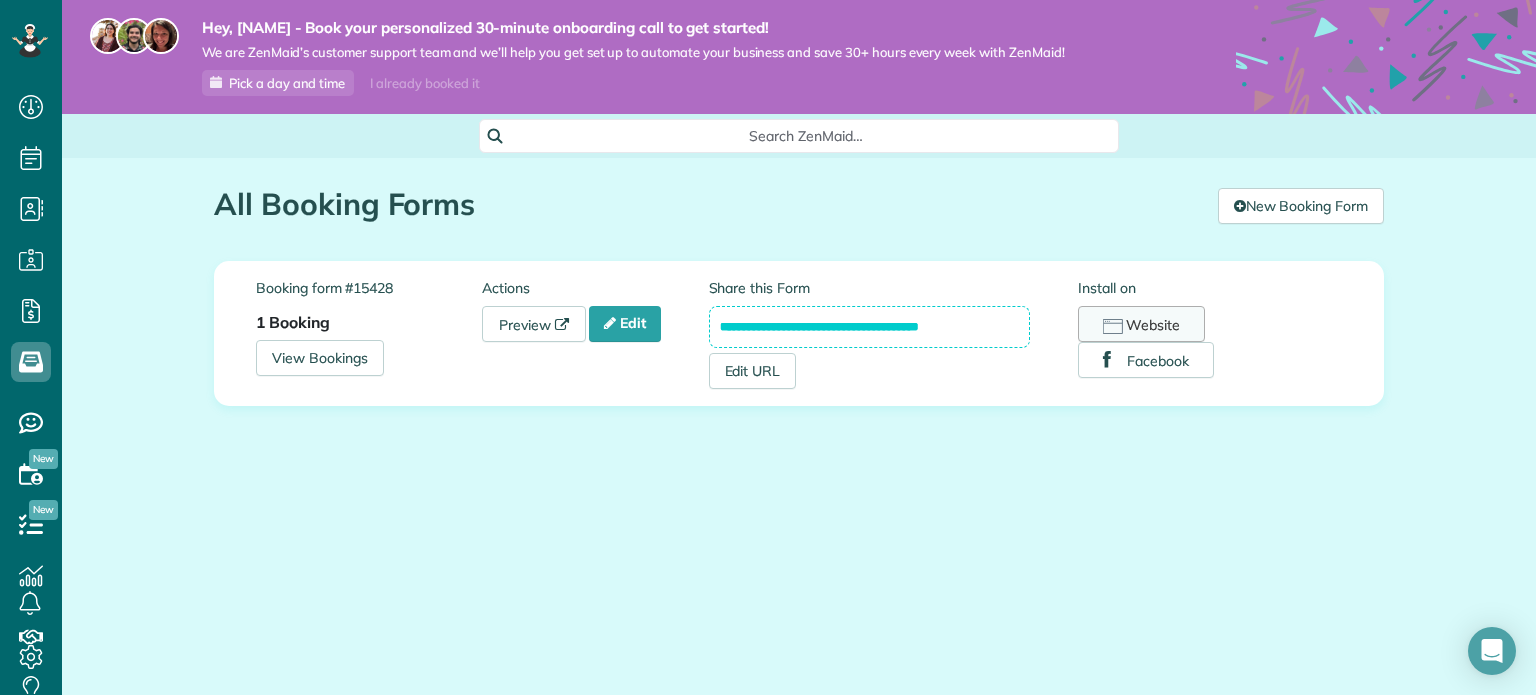 click on "Website" at bounding box center (1141, 324) 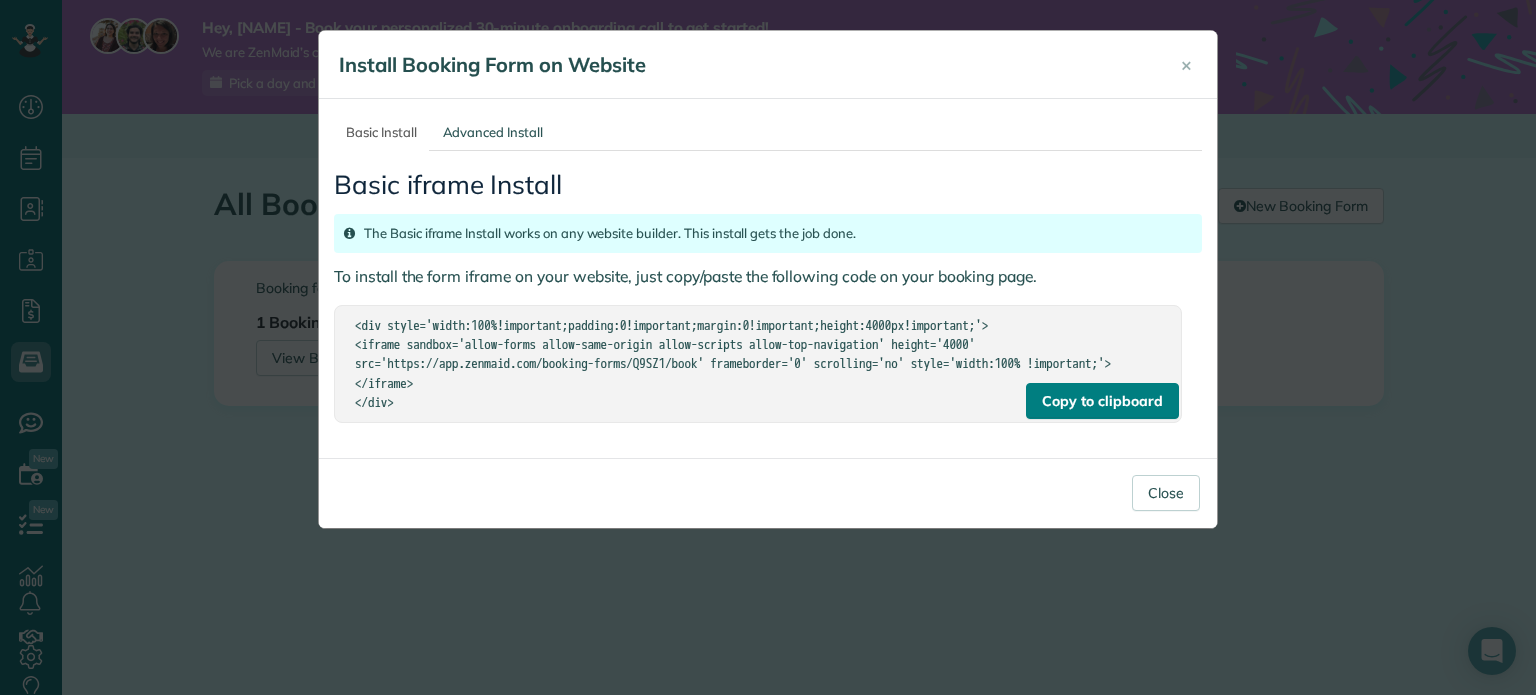 click on "Copy to clipboard" at bounding box center (1102, 401) 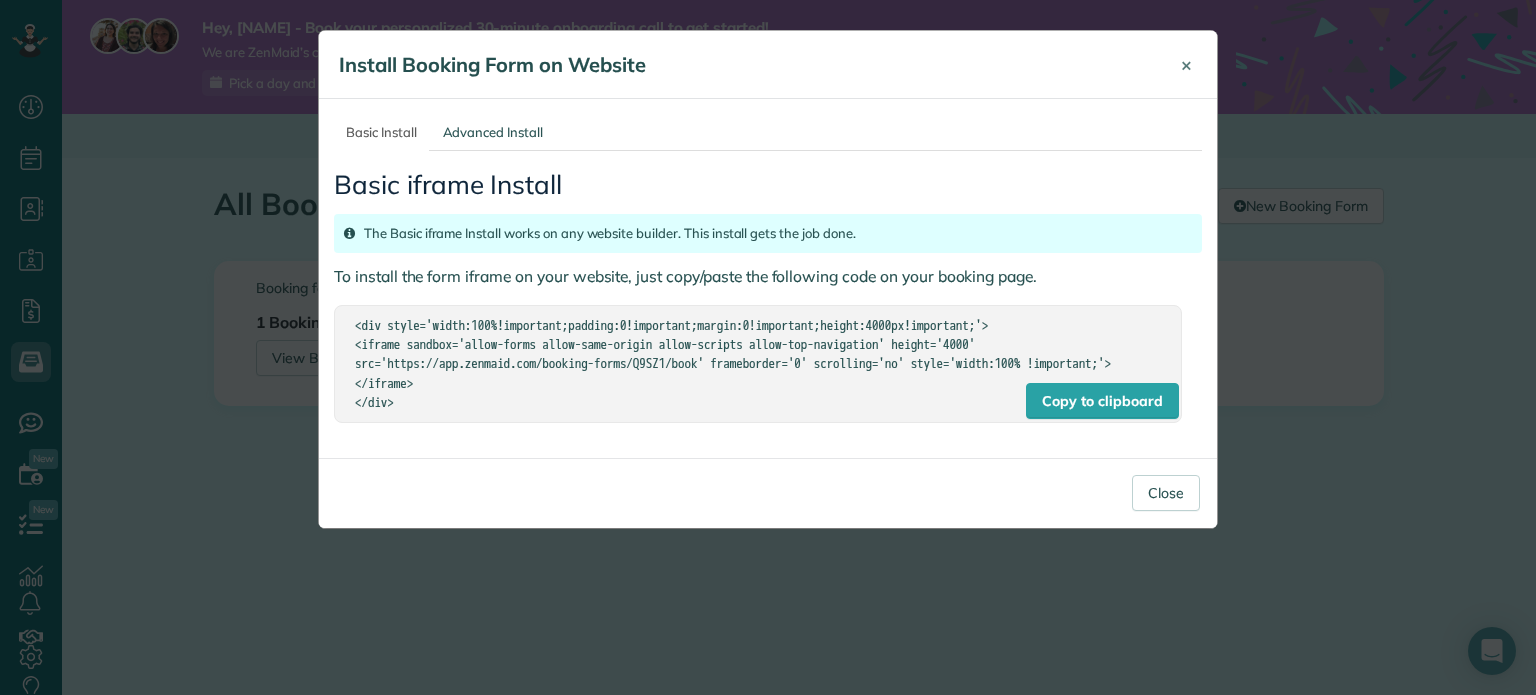 click on "×" at bounding box center [1186, 64] 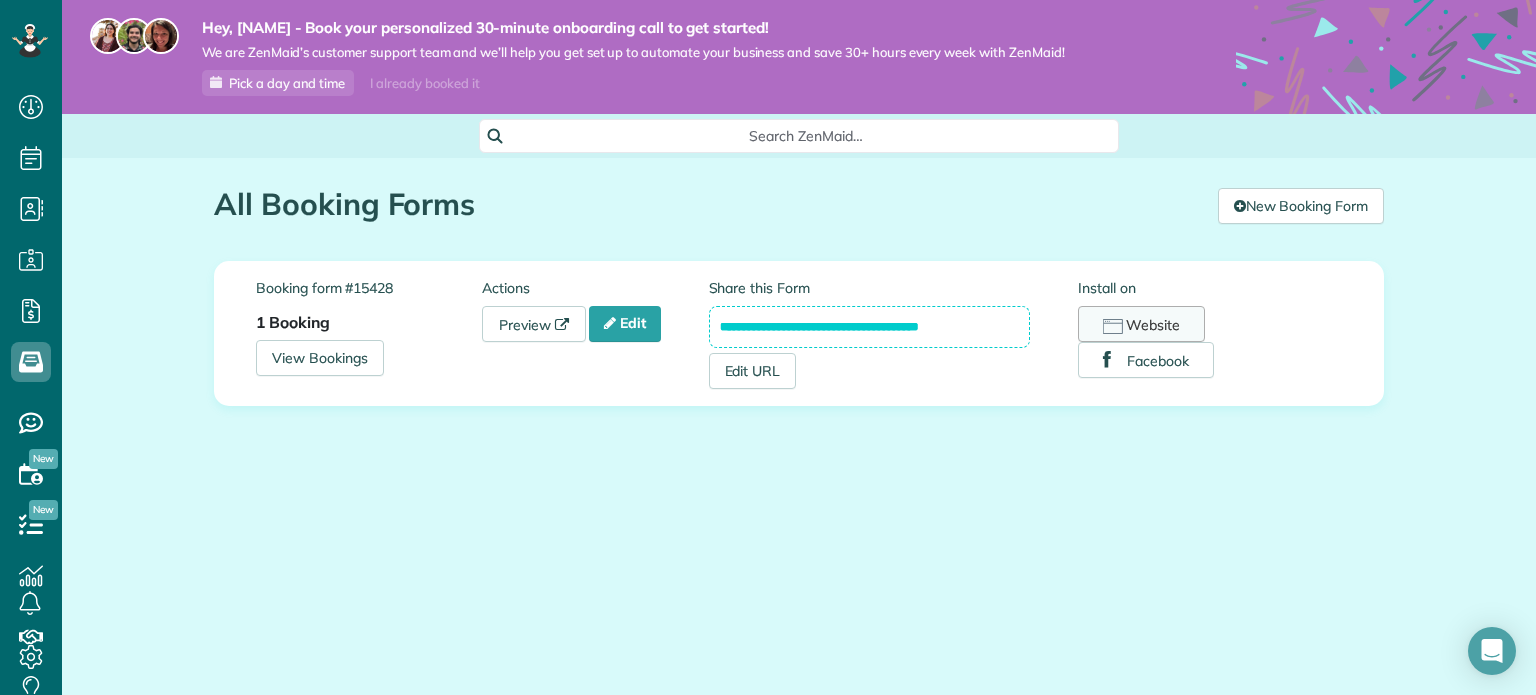 click on "Website" at bounding box center [1141, 324] 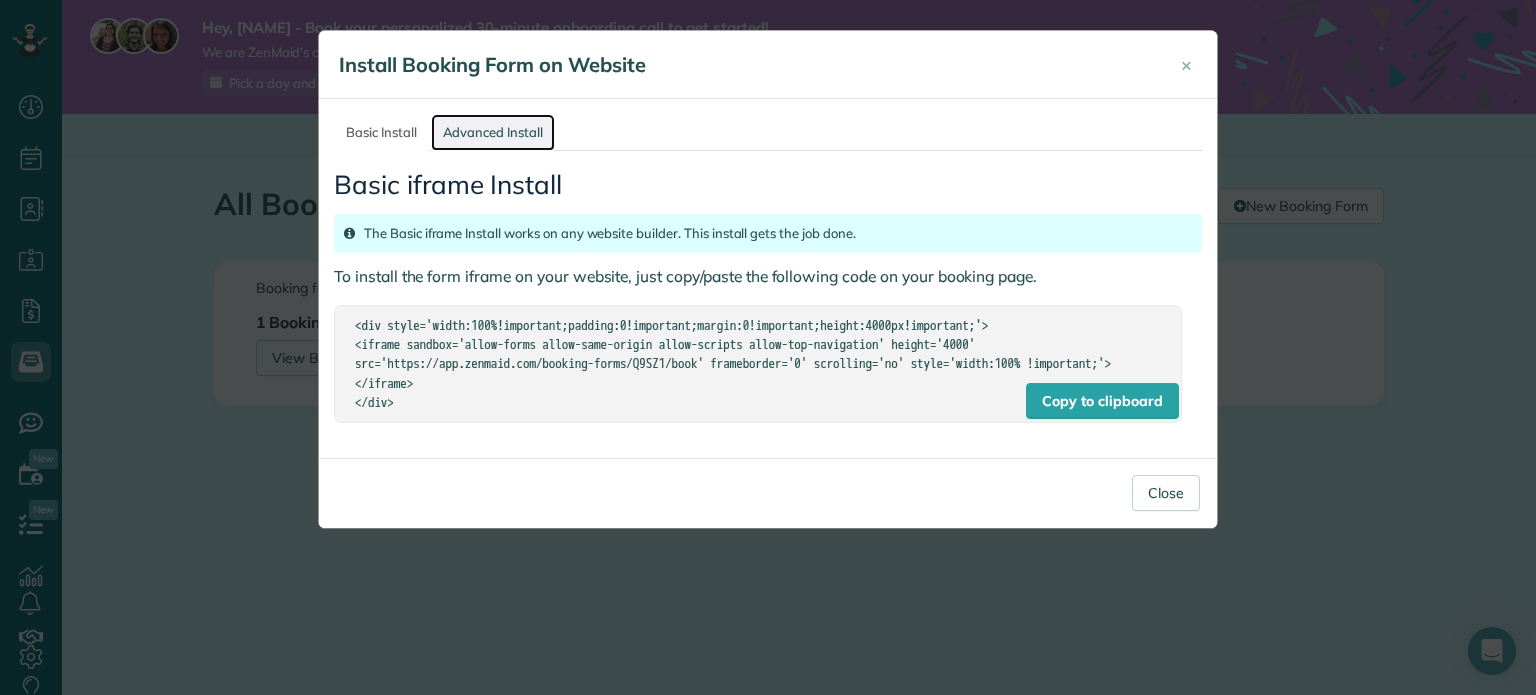 click on "Advanced Install" at bounding box center (493, 132) 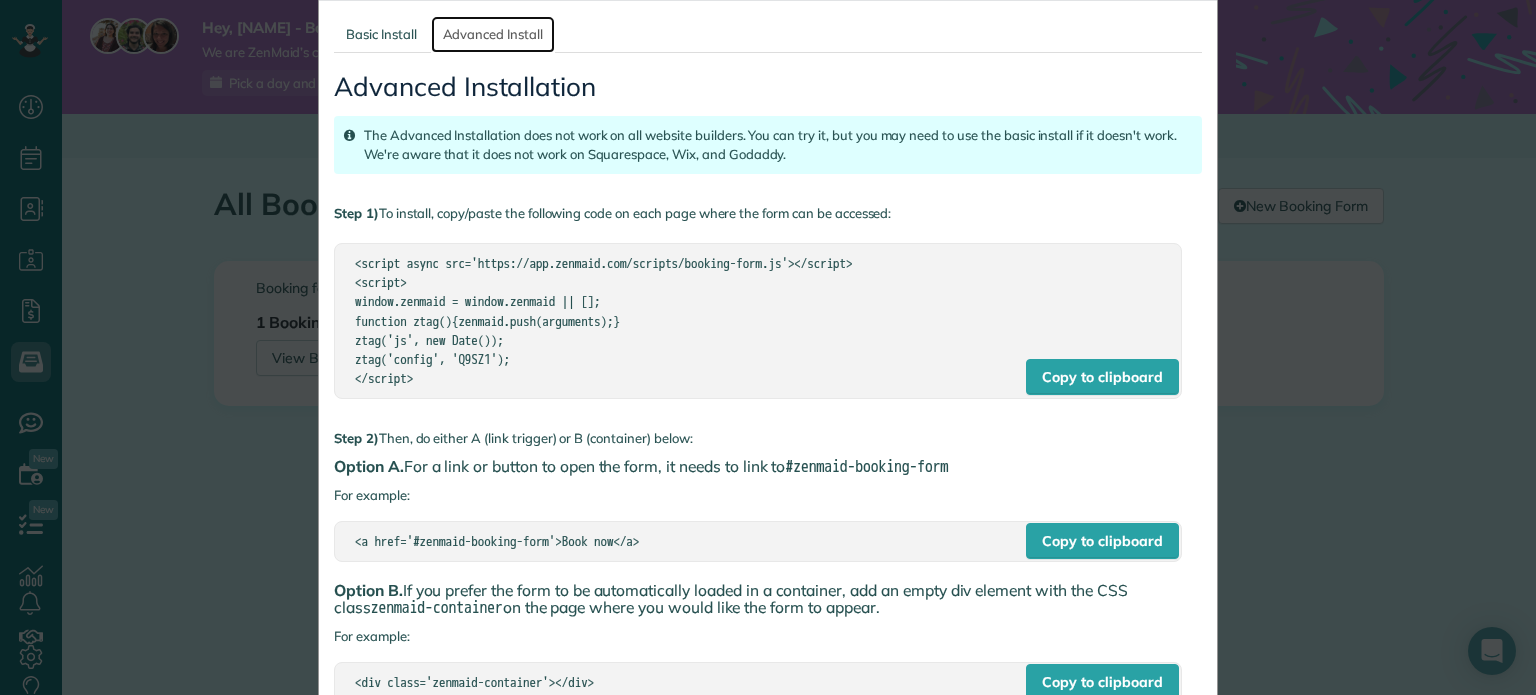 scroll, scrollTop: 95, scrollLeft: 0, axis: vertical 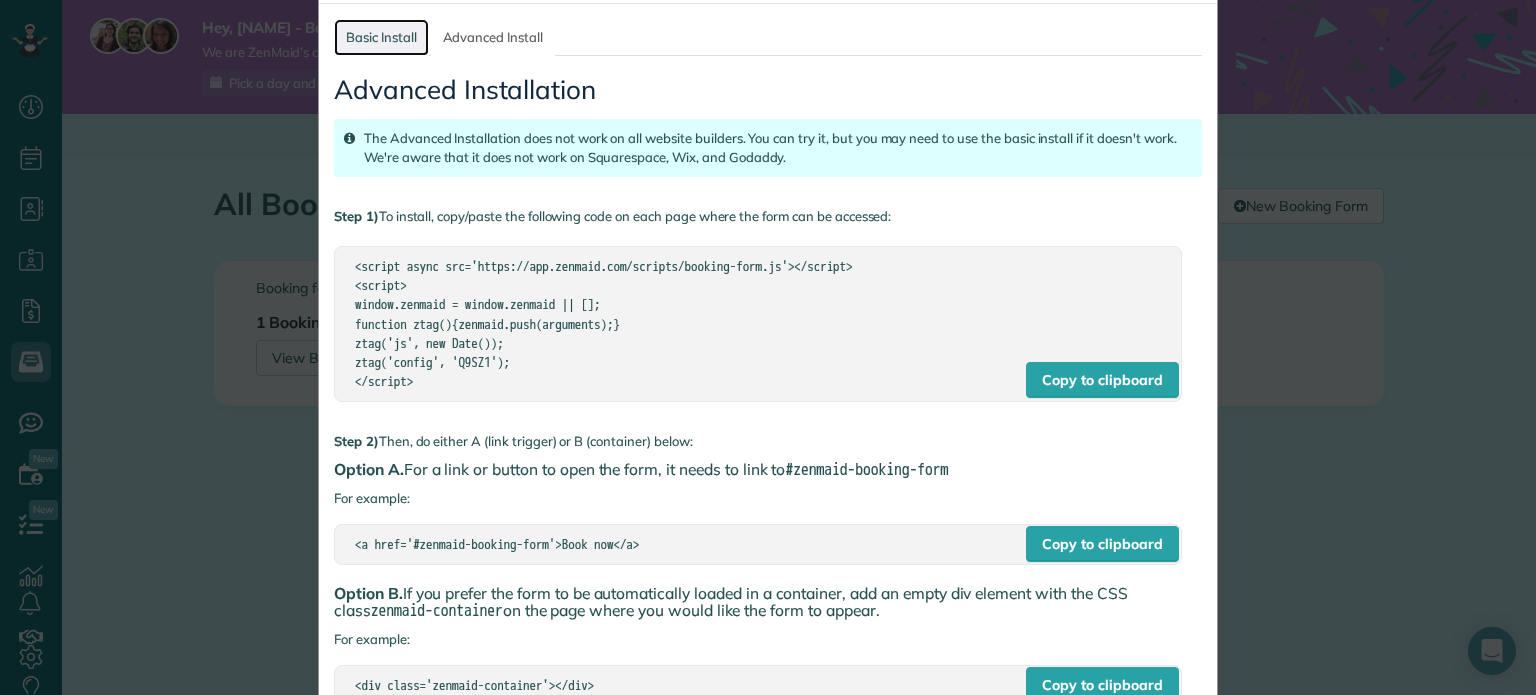 click on "Basic Install" at bounding box center (381, 37) 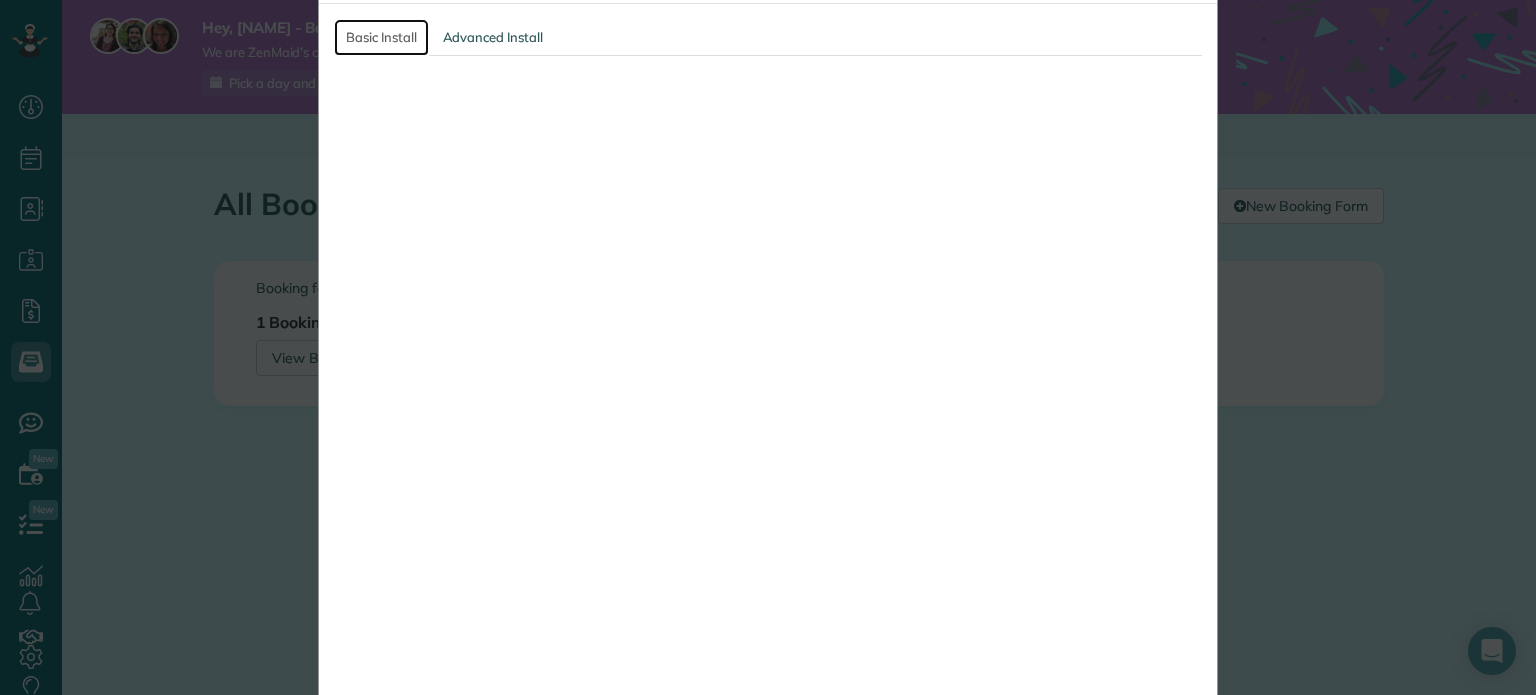 scroll, scrollTop: 0, scrollLeft: 0, axis: both 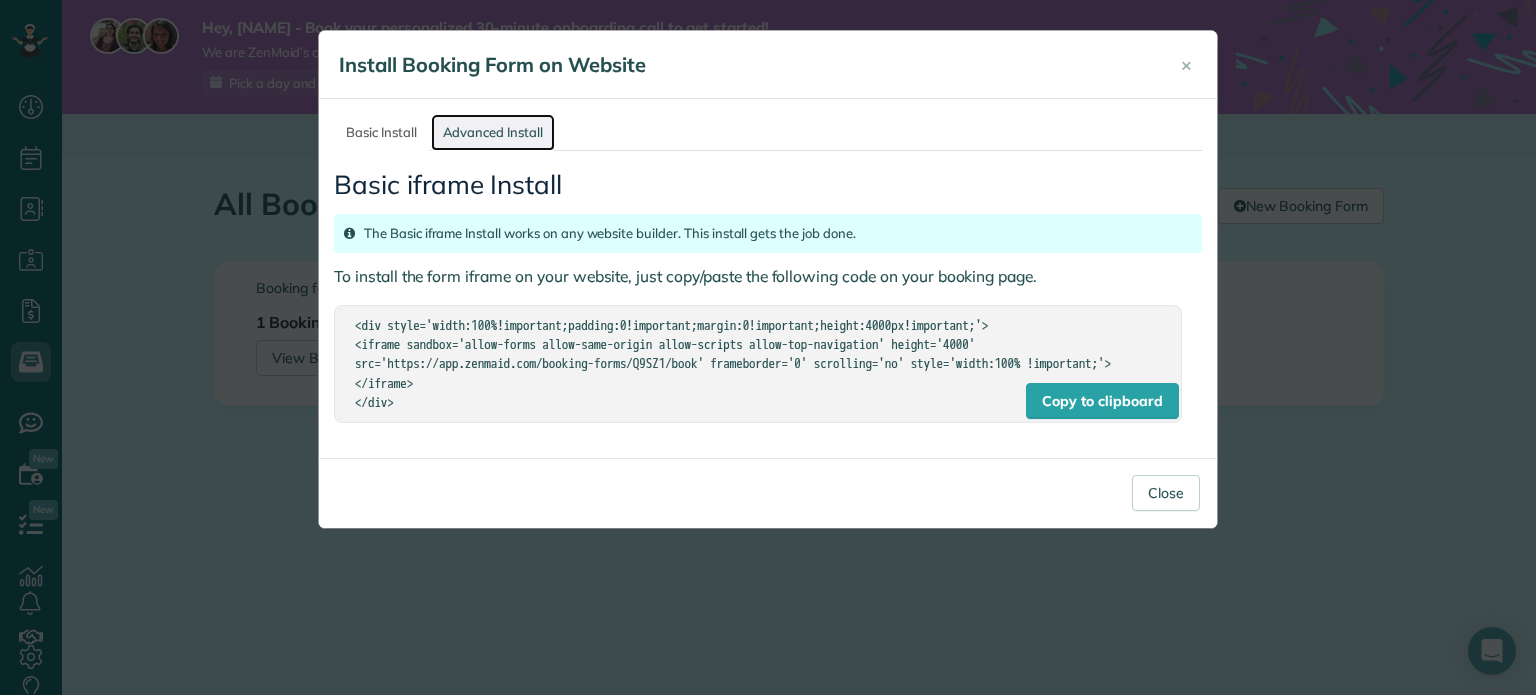 click on "Advanced Install" at bounding box center (493, 132) 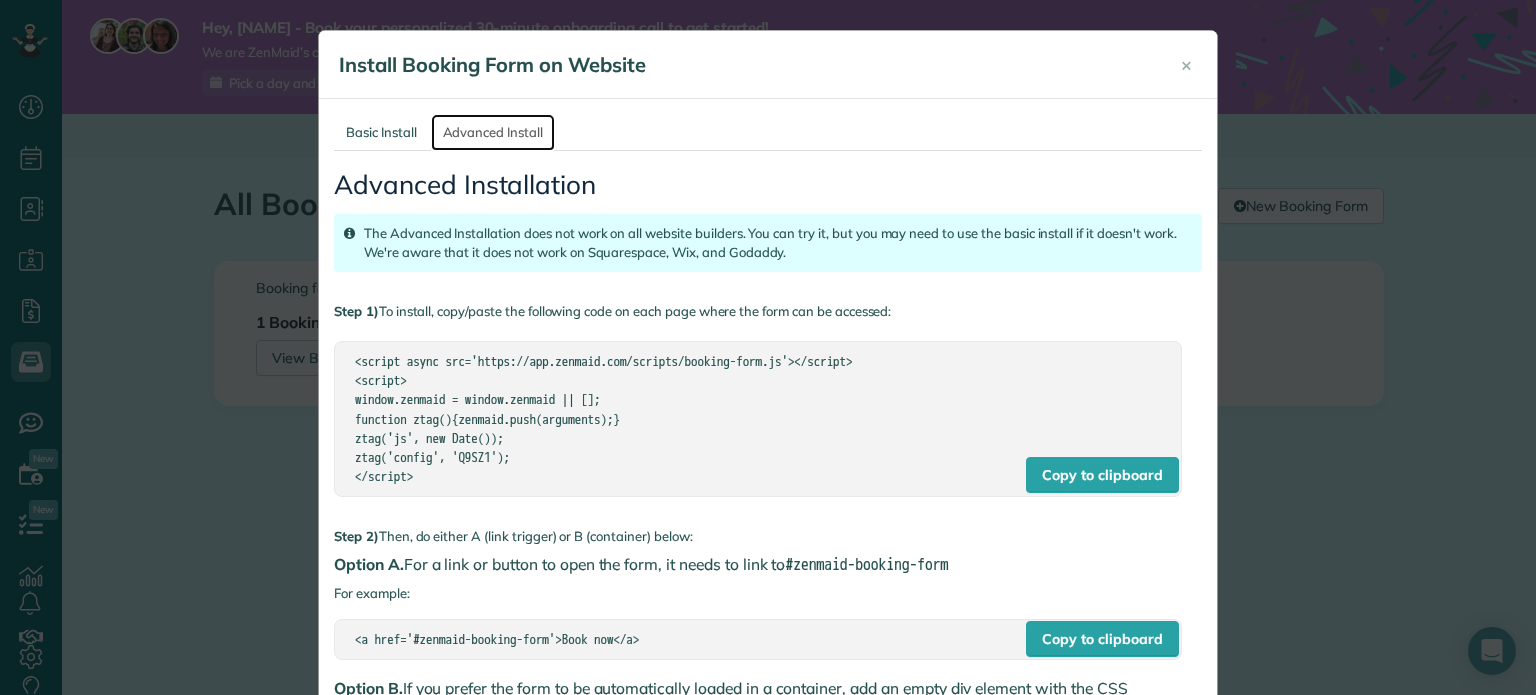 click on "Advanced Install" at bounding box center [493, 132] 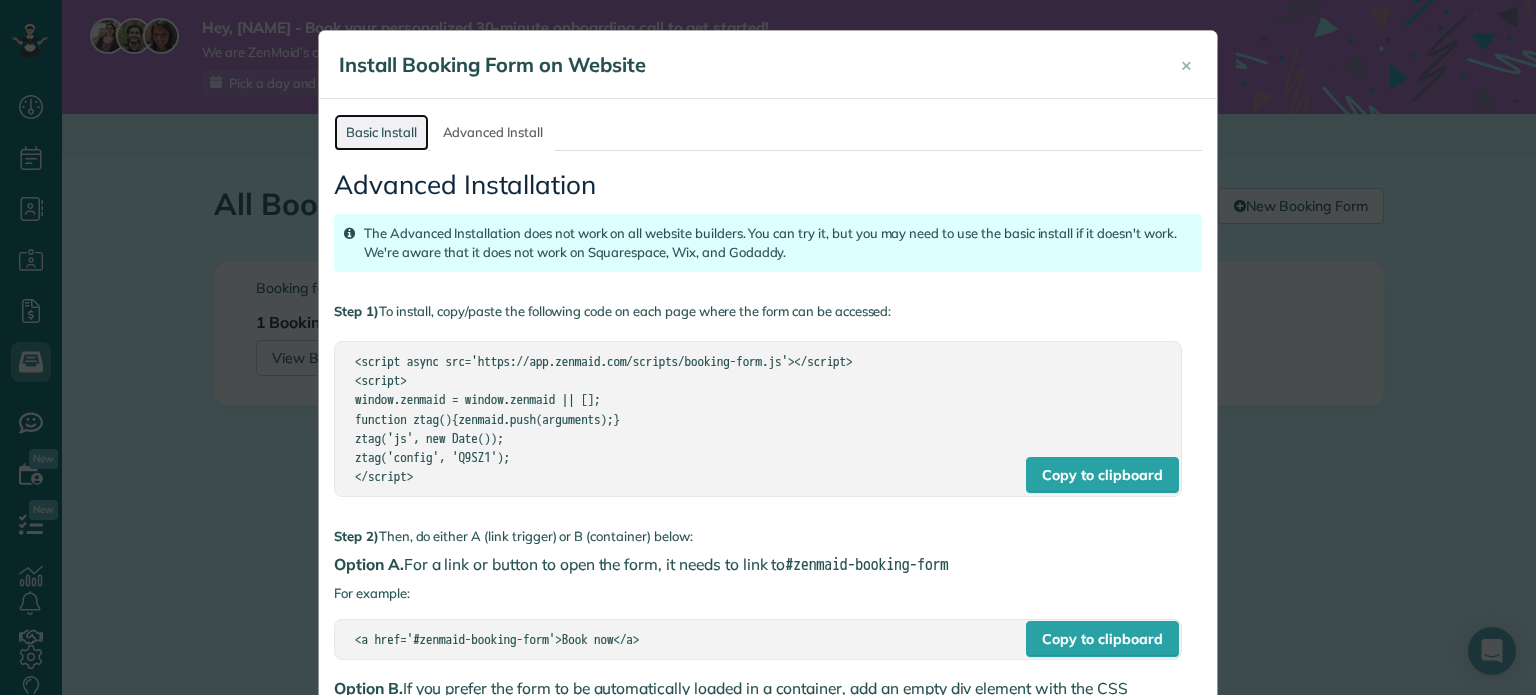 click on "Basic Install" at bounding box center [381, 132] 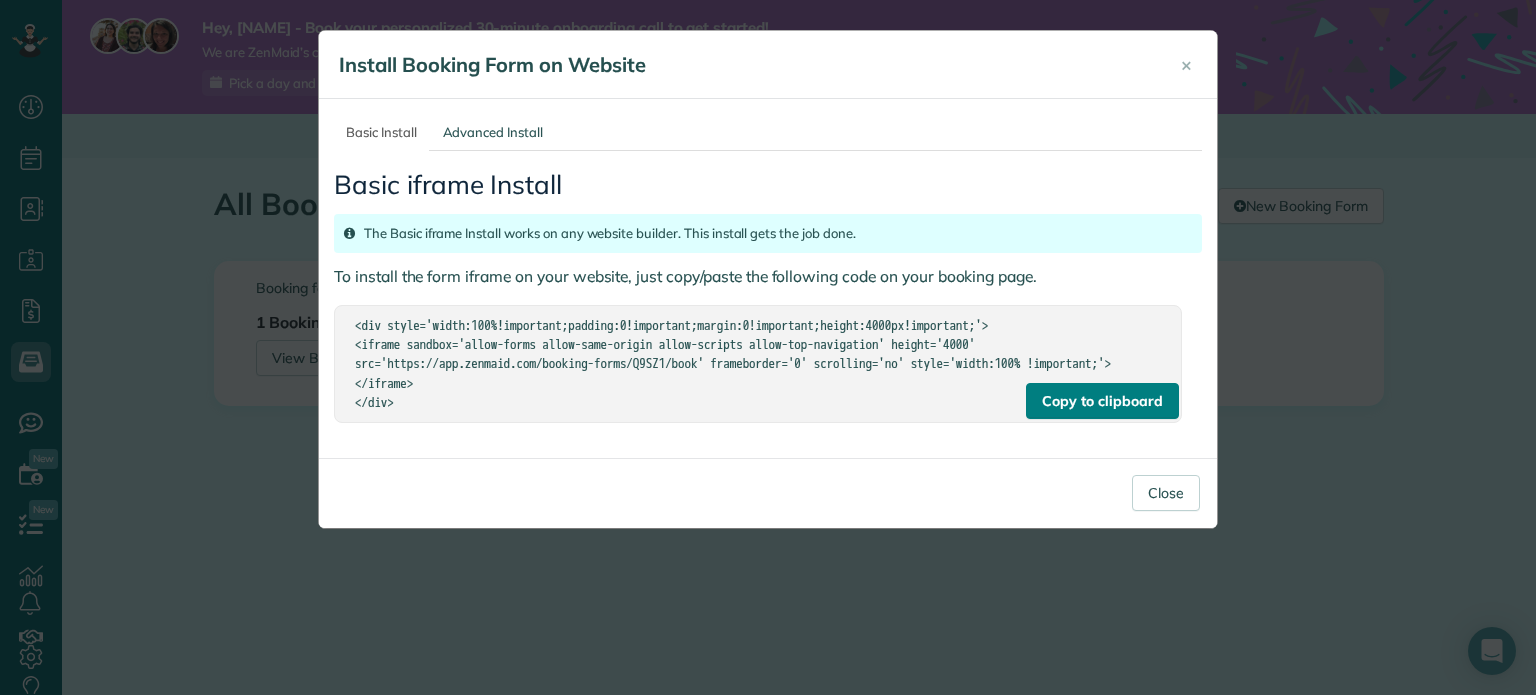 click on "Copy to clipboard" at bounding box center [1102, 401] 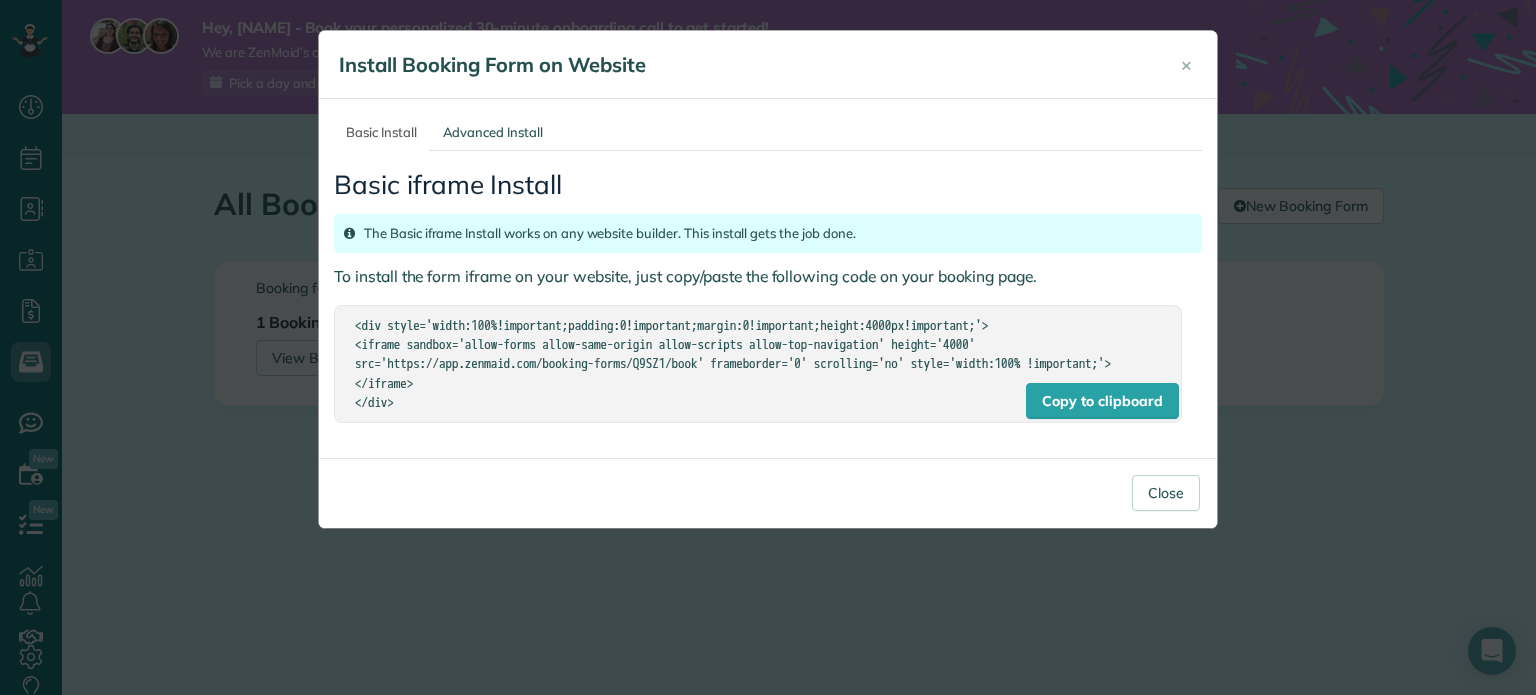 drag, startPoint x: 456, startPoint y: 434, endPoint x: 356, endPoint y: 315, distance: 155.4381 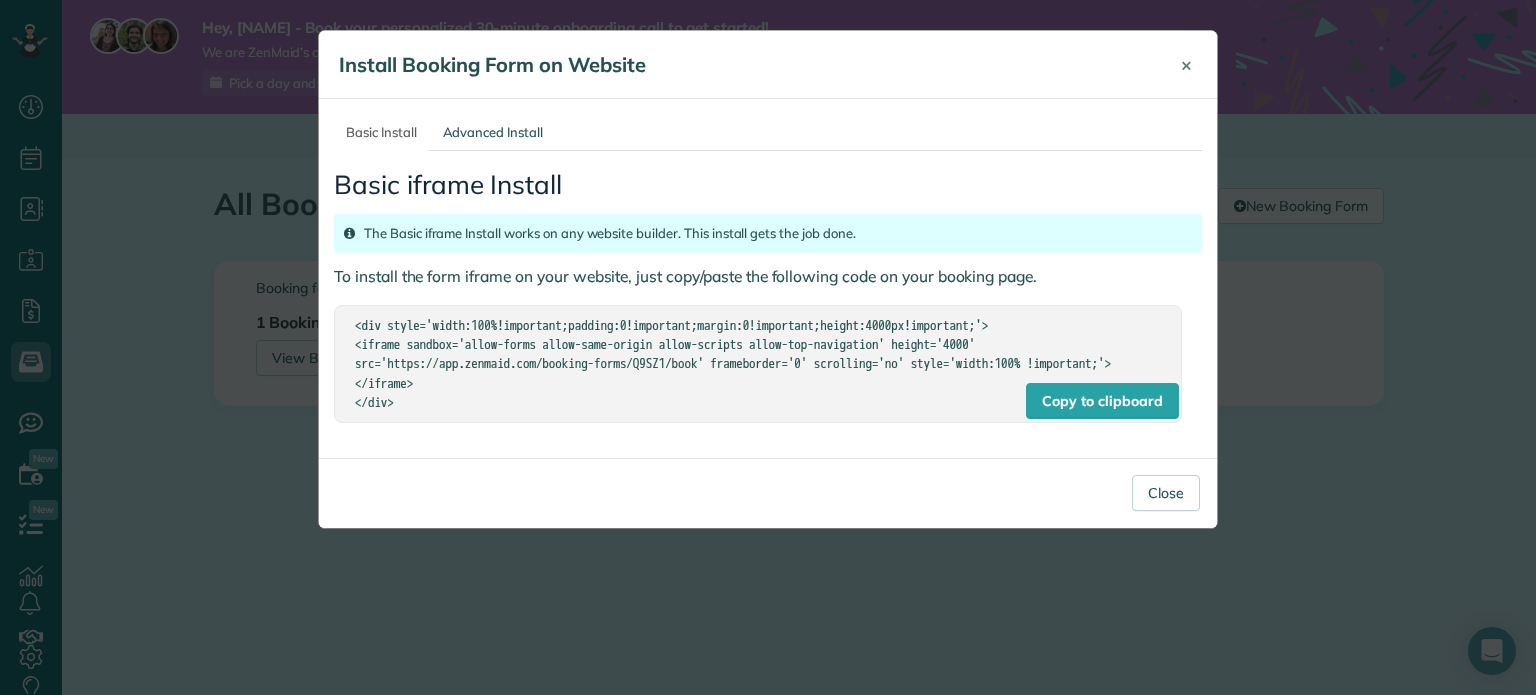 click on "×" at bounding box center [1186, 64] 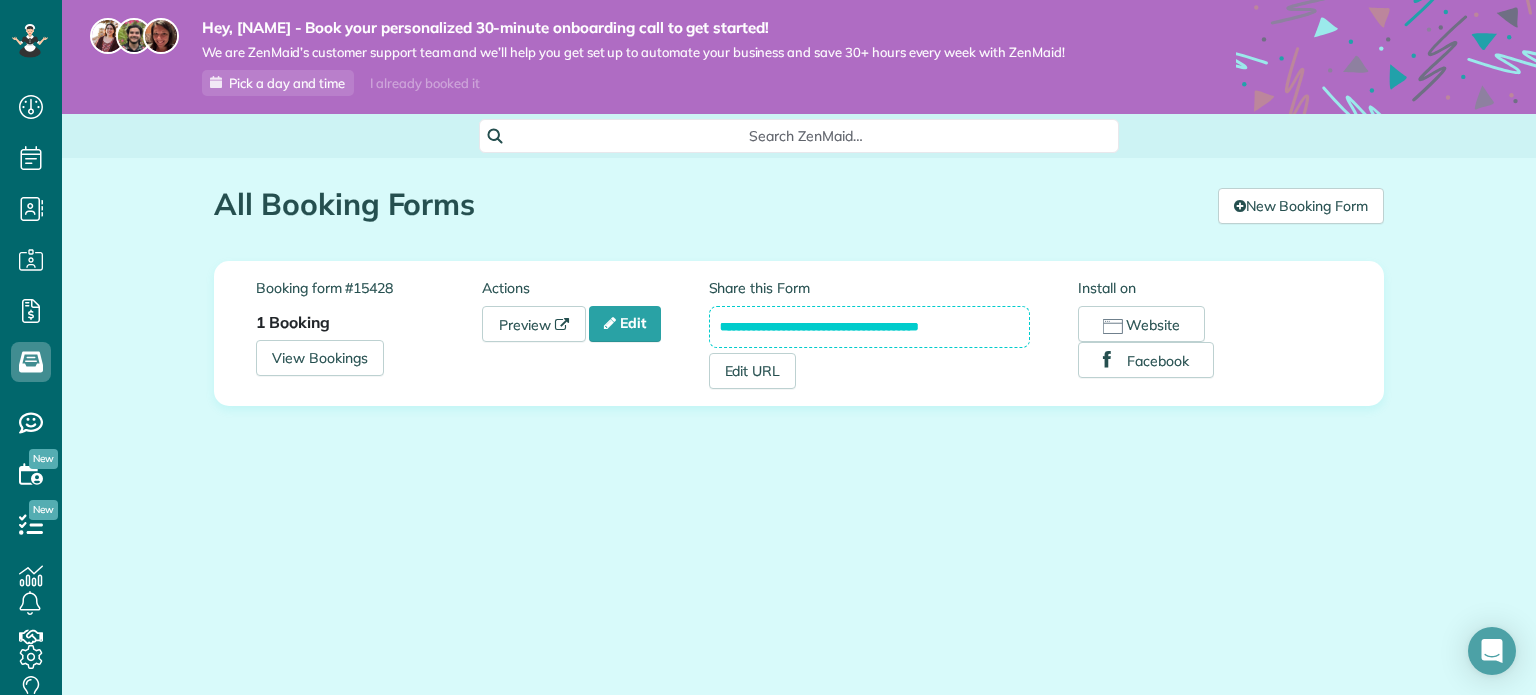 click on "**********" at bounding box center (870, 327) 